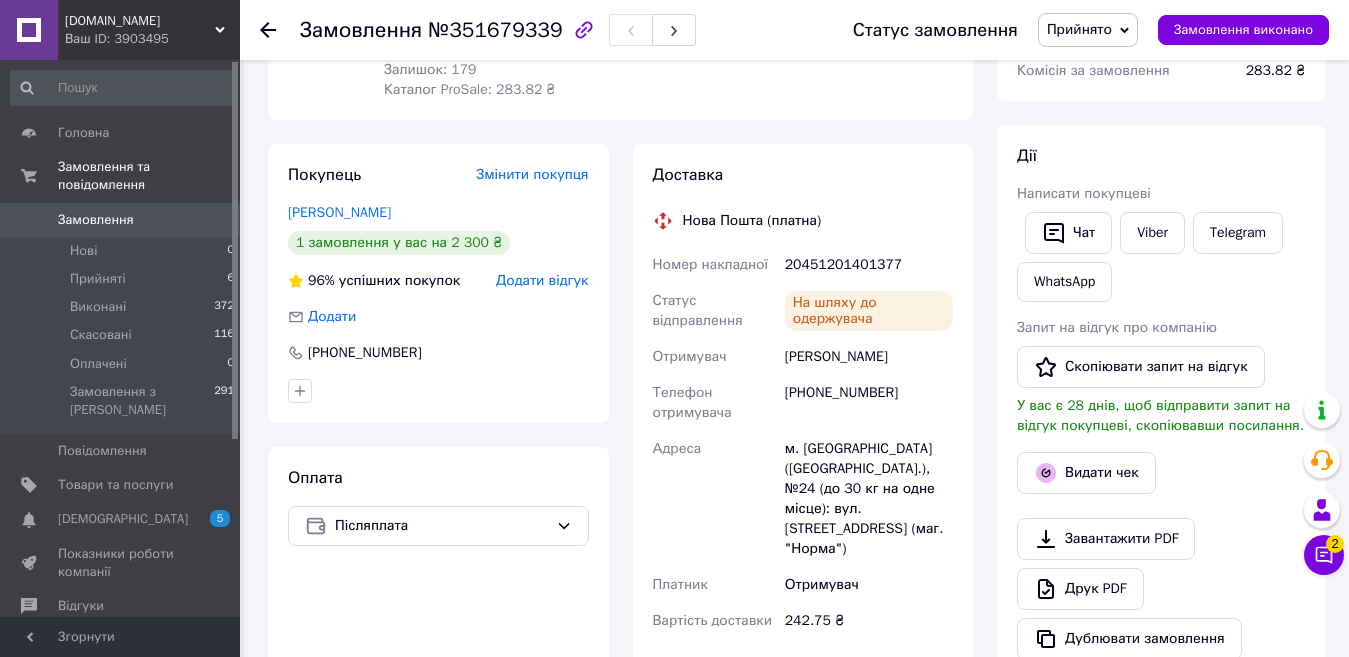 scroll, scrollTop: 400, scrollLeft: 0, axis: vertical 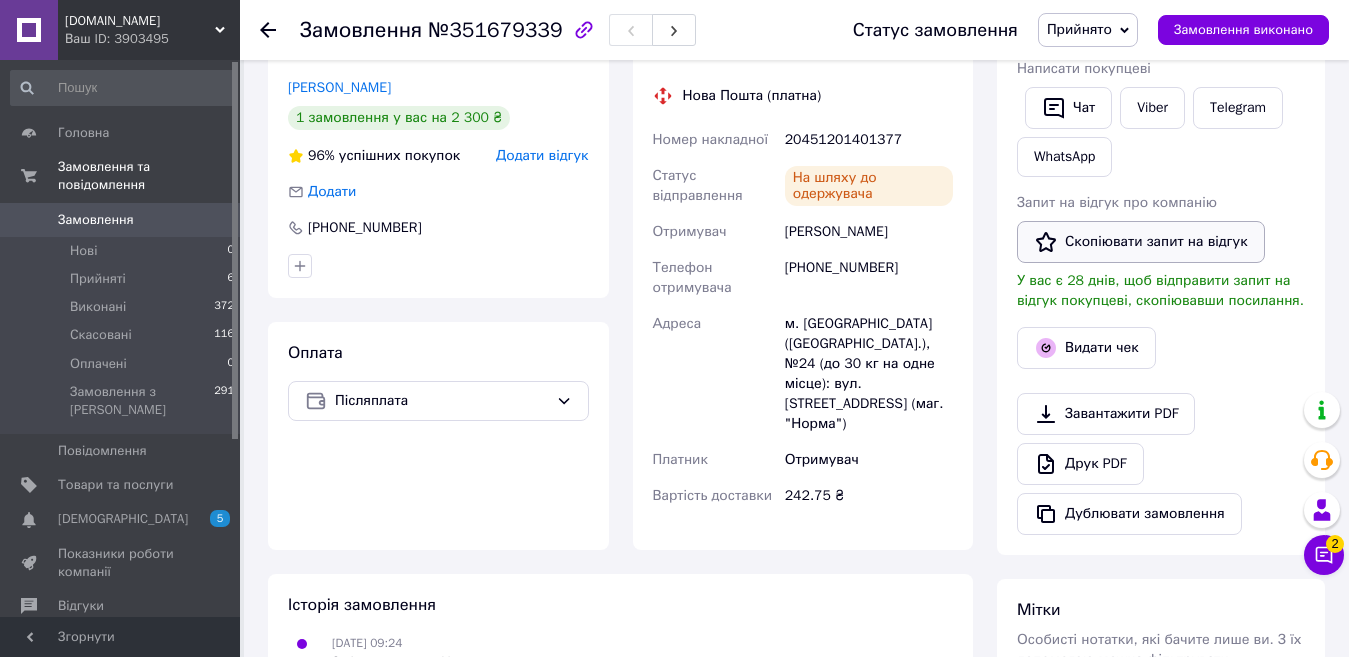 click on "Скопіювати запит на відгук" at bounding box center (1141, 242) 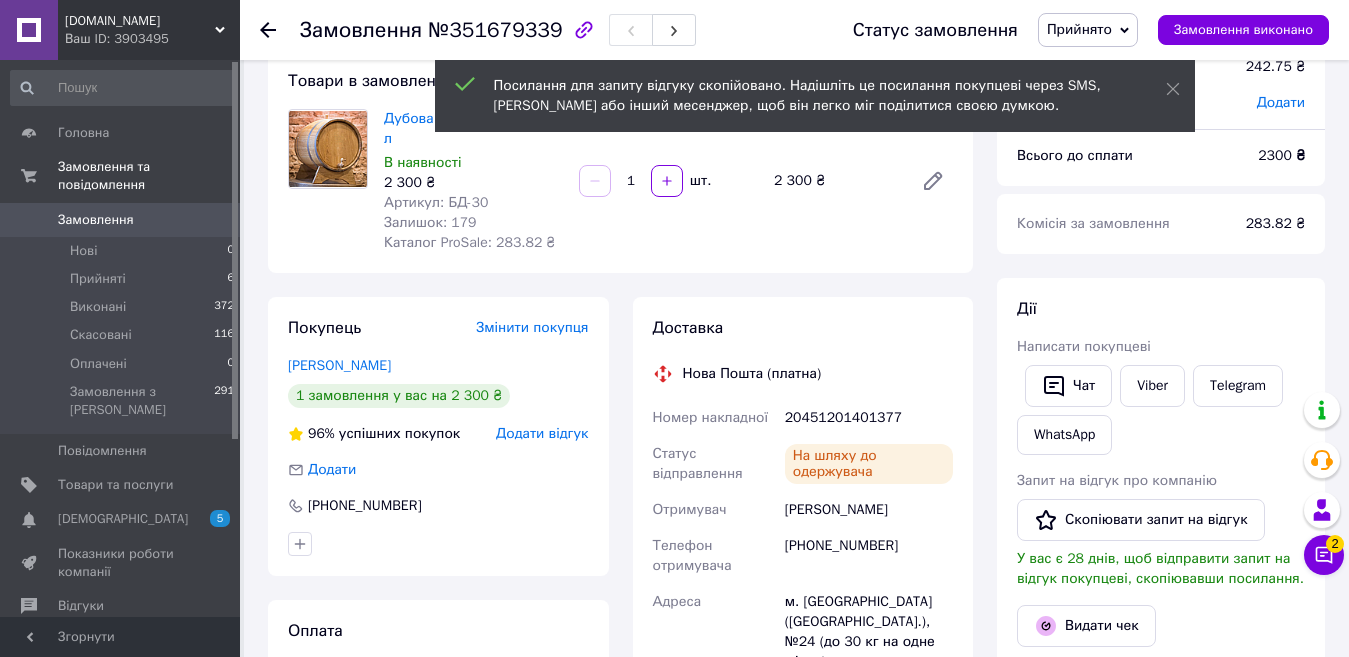 scroll, scrollTop: 100, scrollLeft: 0, axis: vertical 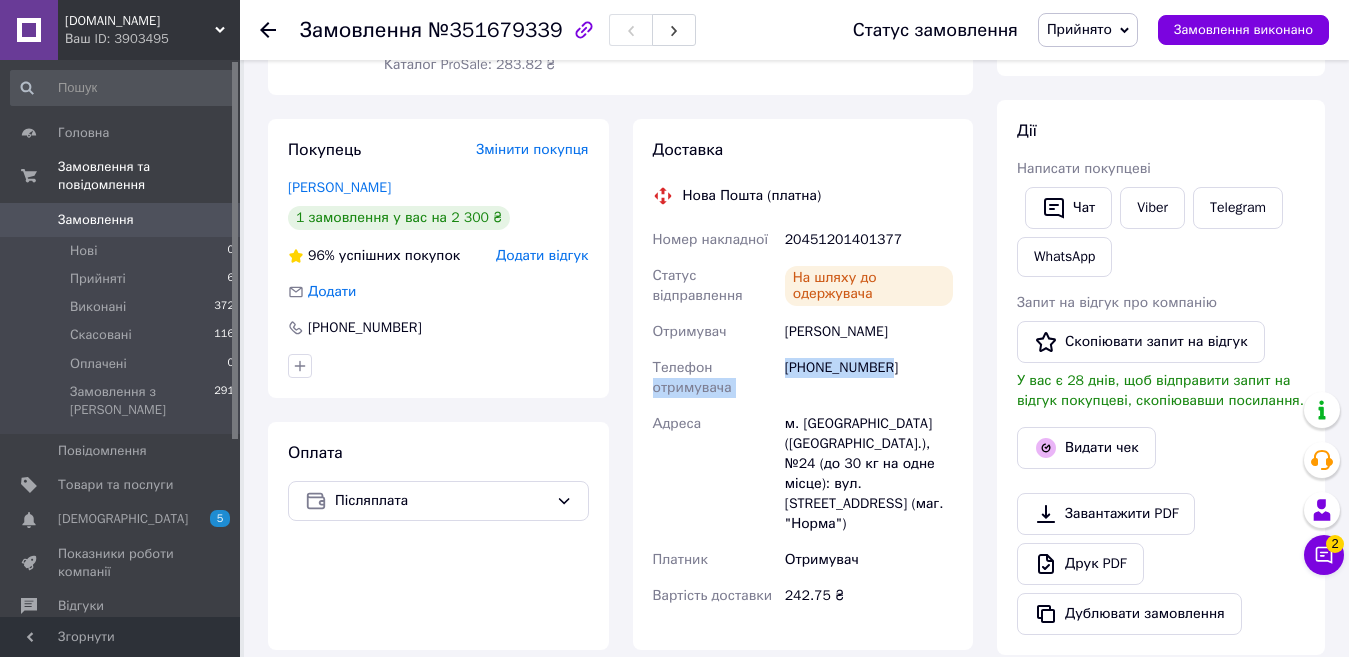 drag, startPoint x: 885, startPoint y: 365, endPoint x: 750, endPoint y: 364, distance: 135.00371 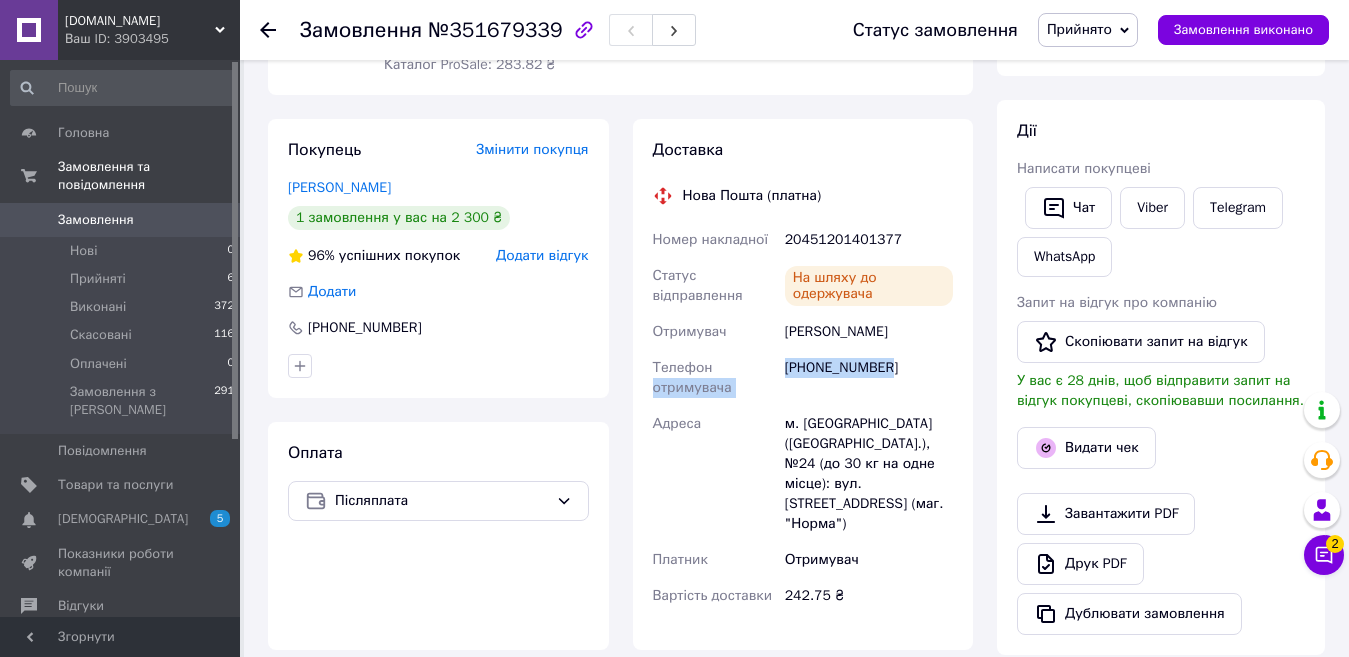 click on "Номер накладної 20451201401377 Статус відправлення На шляху до одержувача Отримувач Демчук Руслан Телефон отримувача +380999437108 Адреса м. Чернівці (Чернівецька обл.), №24 (до 30 кг на одне місце): вул. Зарожанська, 12а (маг. "Норма") Платник Отримувач Вартість доставки 242.75 ₴" at bounding box center (803, 418) 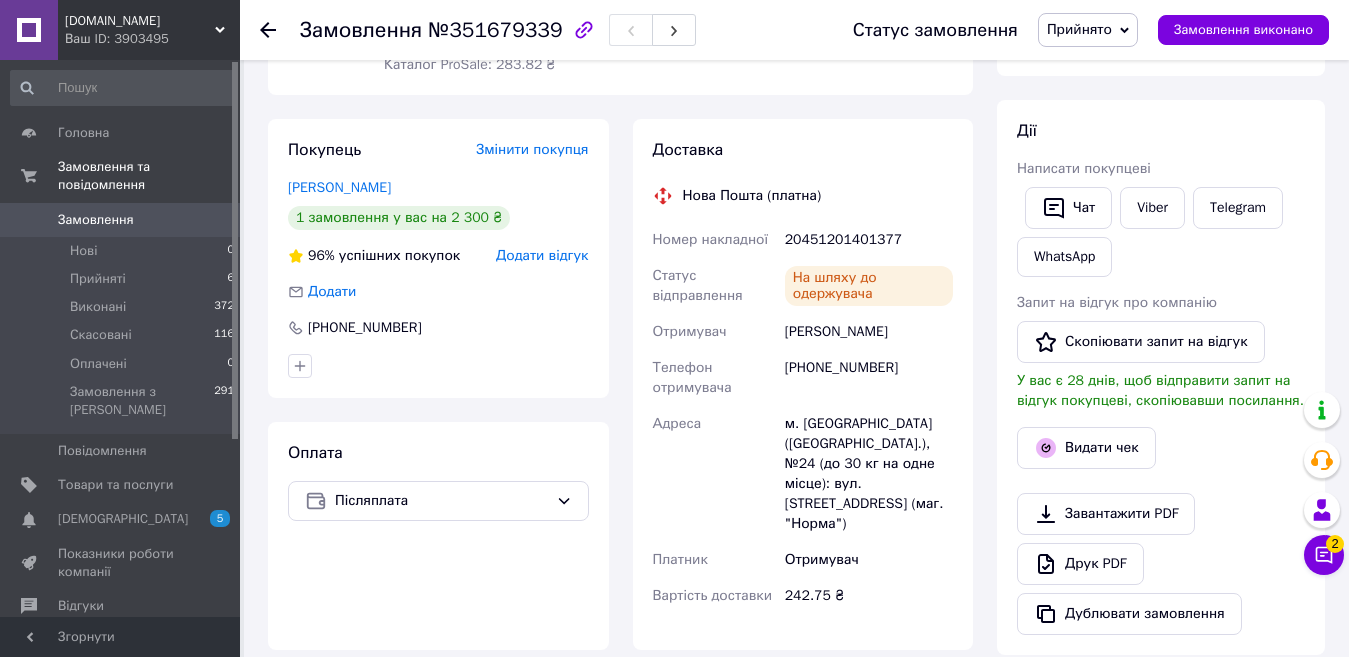 click on "Адреса" at bounding box center [715, 474] 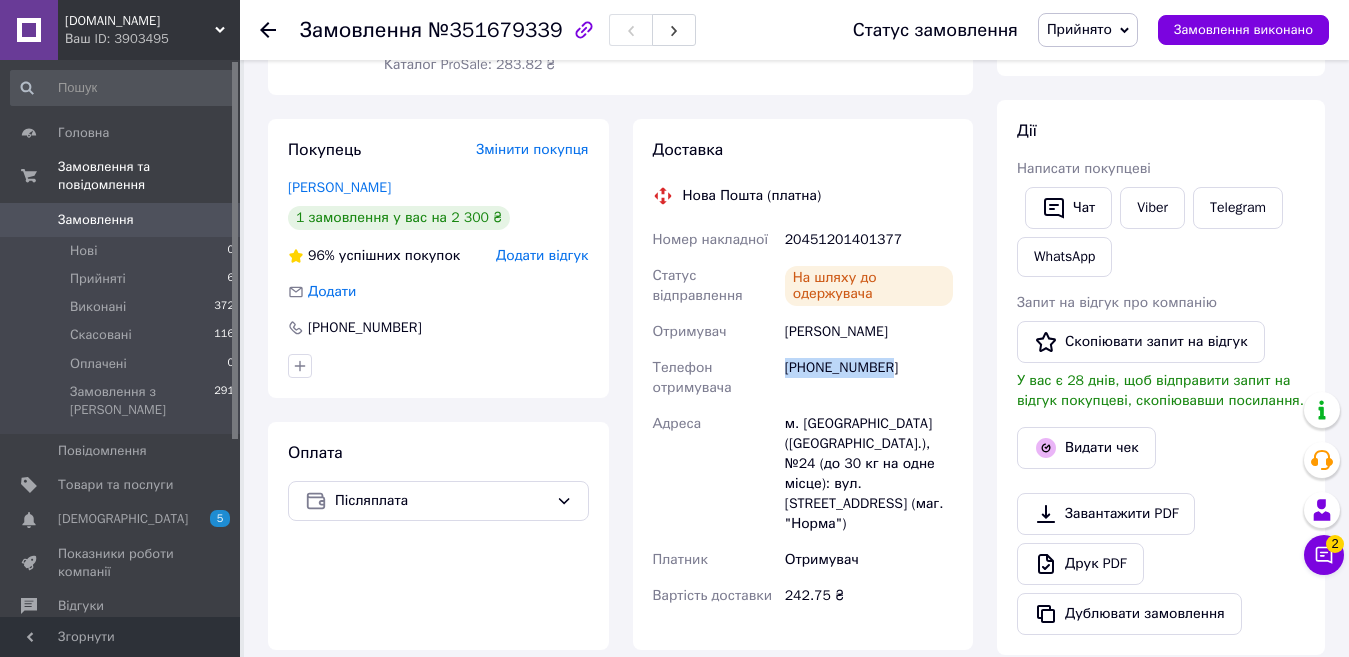 drag, startPoint x: 890, startPoint y: 369, endPoint x: 782, endPoint y: 368, distance: 108.00463 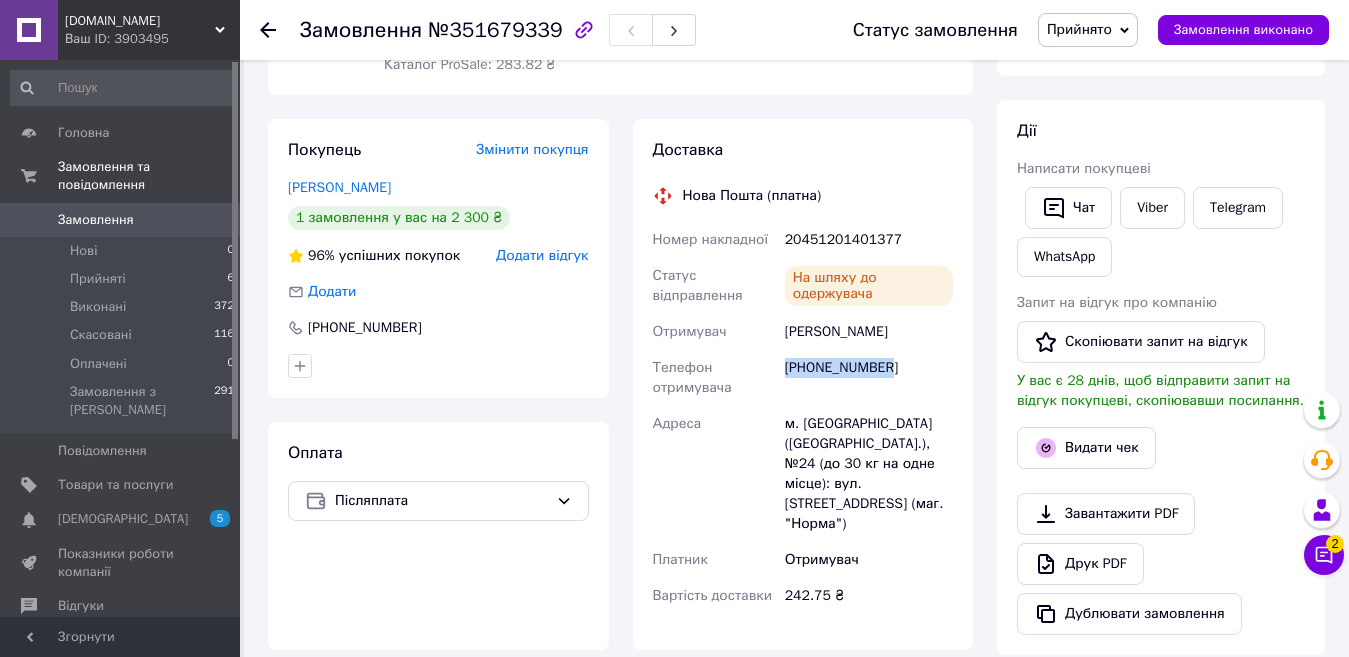 click on "[PHONE_NUMBER]" at bounding box center (869, 378) 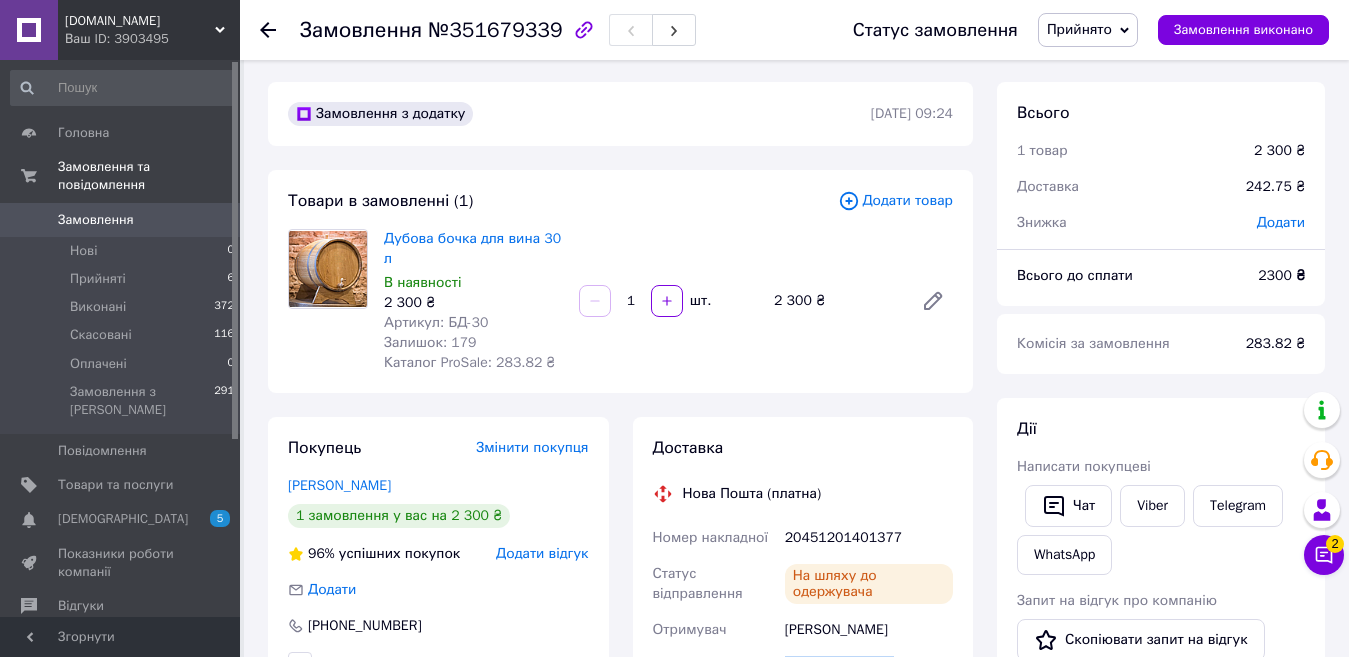 scroll, scrollTop: 0, scrollLeft: 0, axis: both 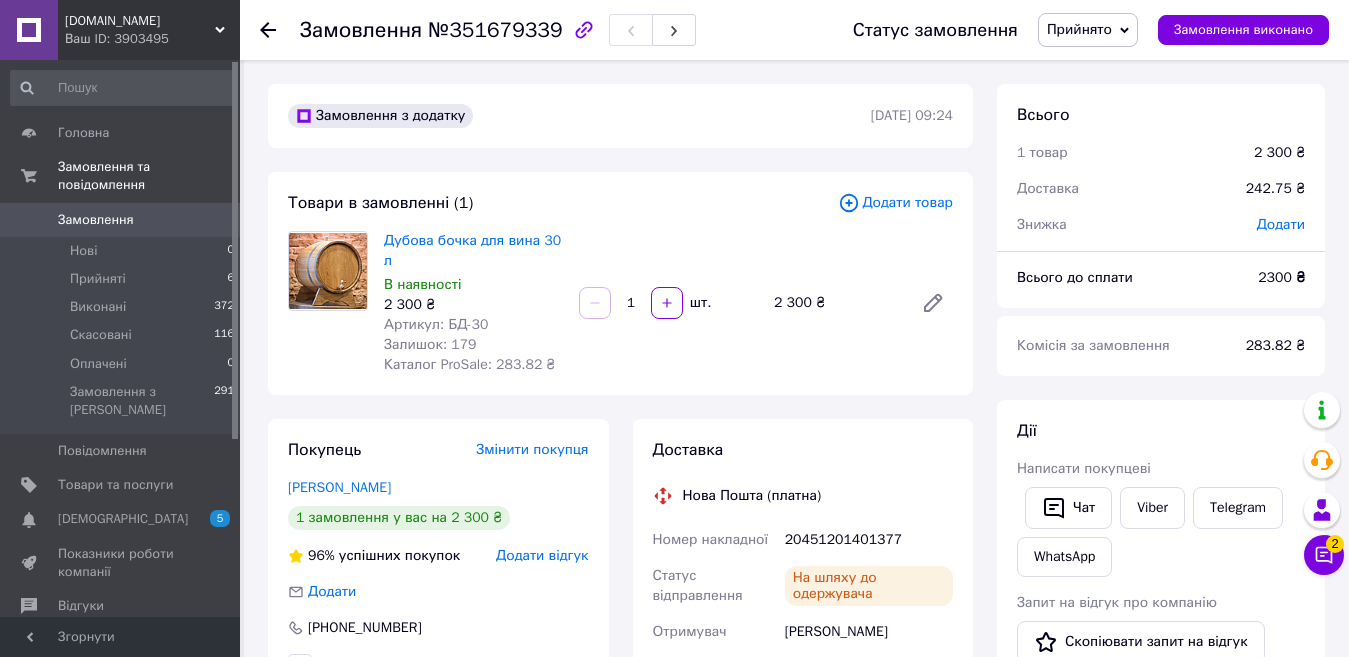 click 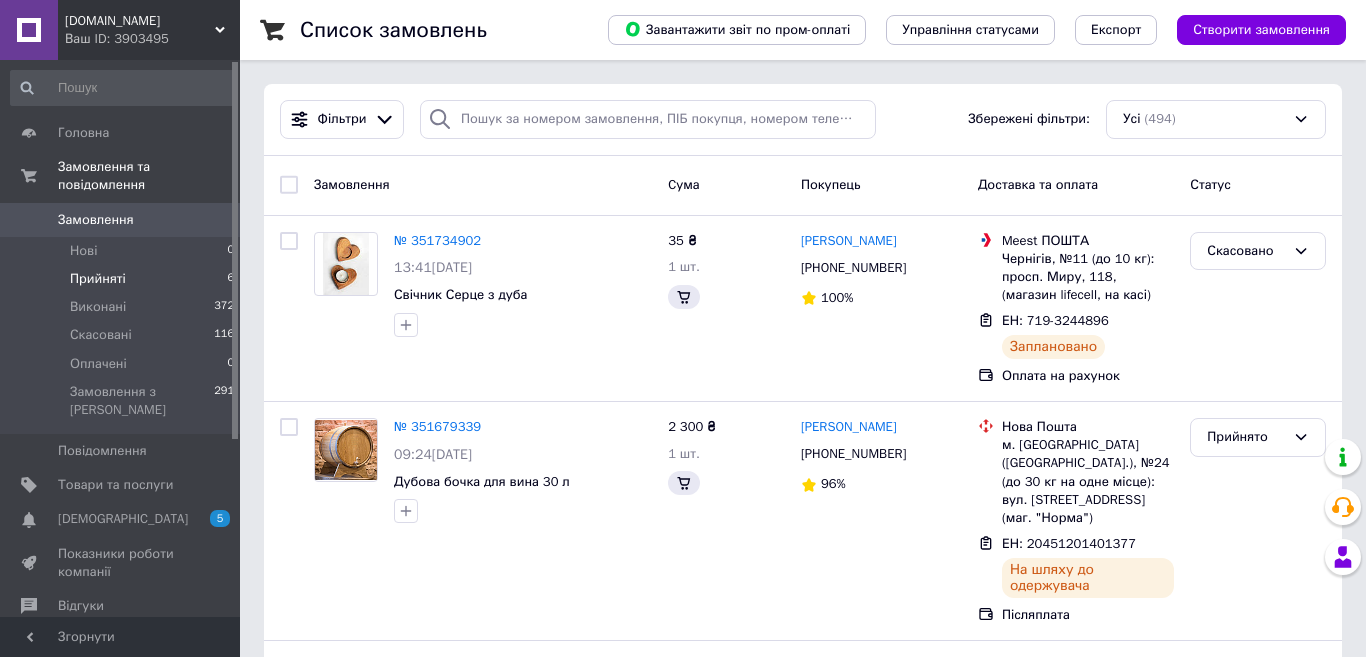 click on "Прийняті 6" at bounding box center [123, 279] 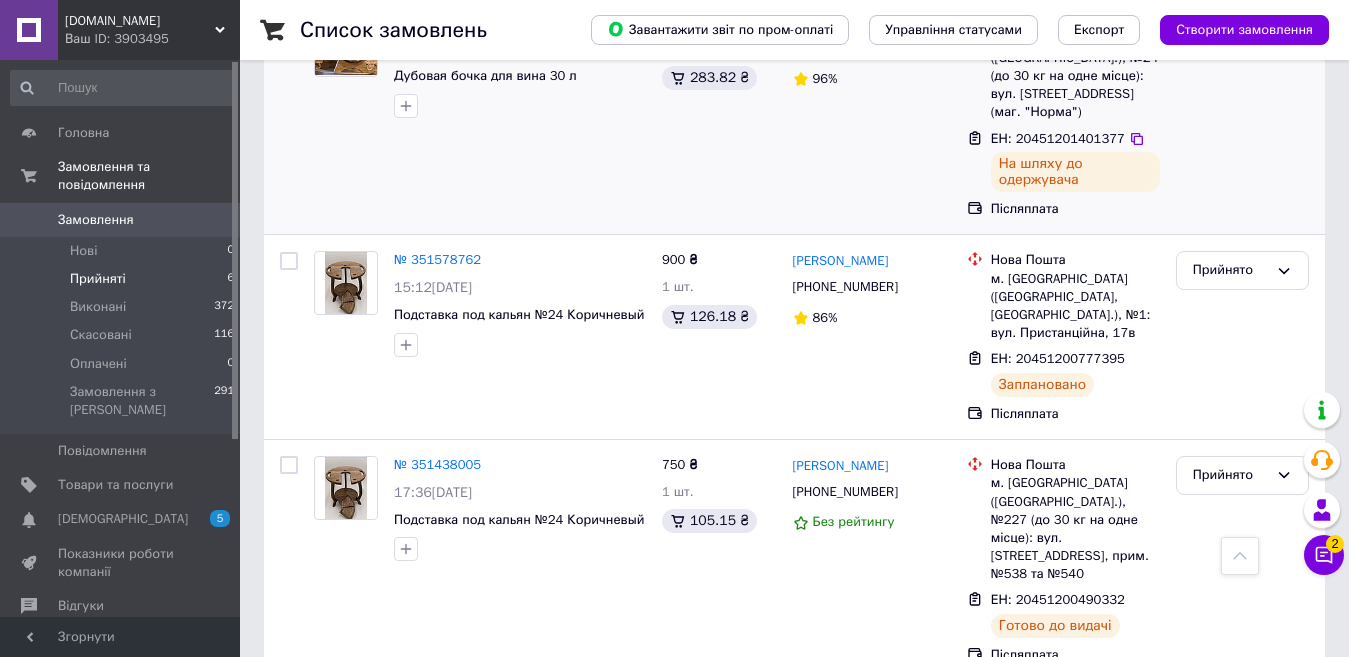 scroll, scrollTop: 500, scrollLeft: 0, axis: vertical 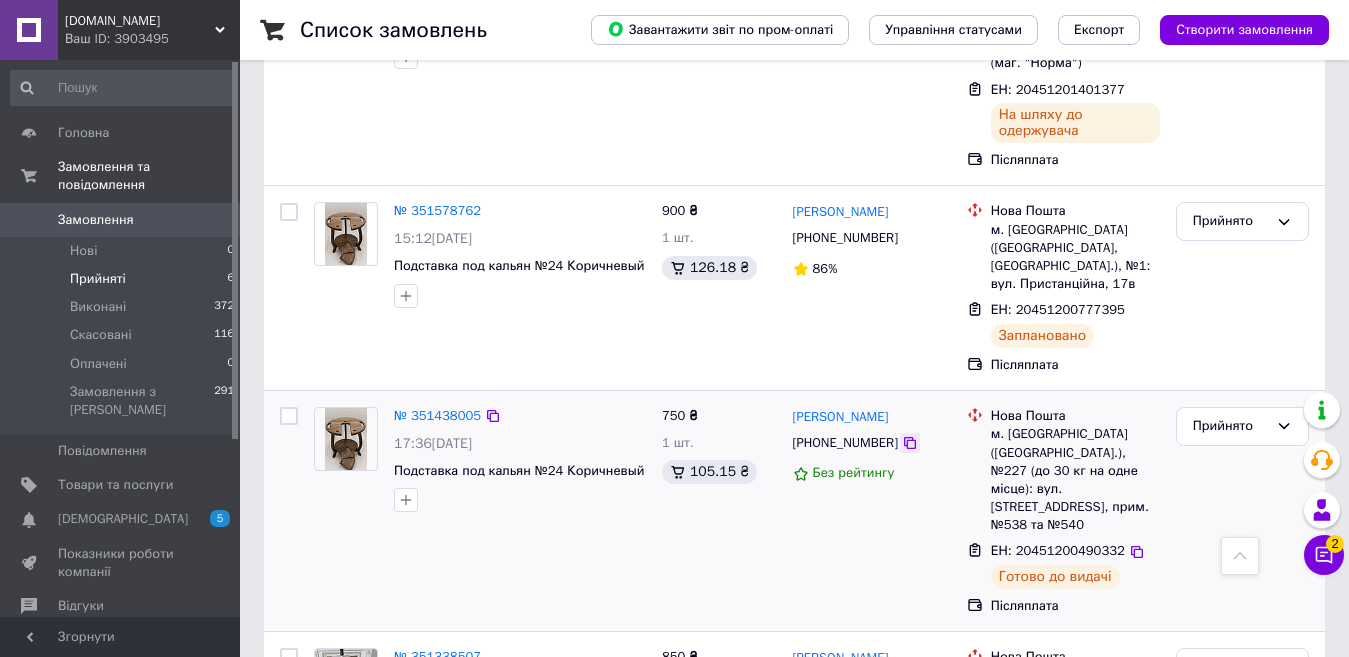 click 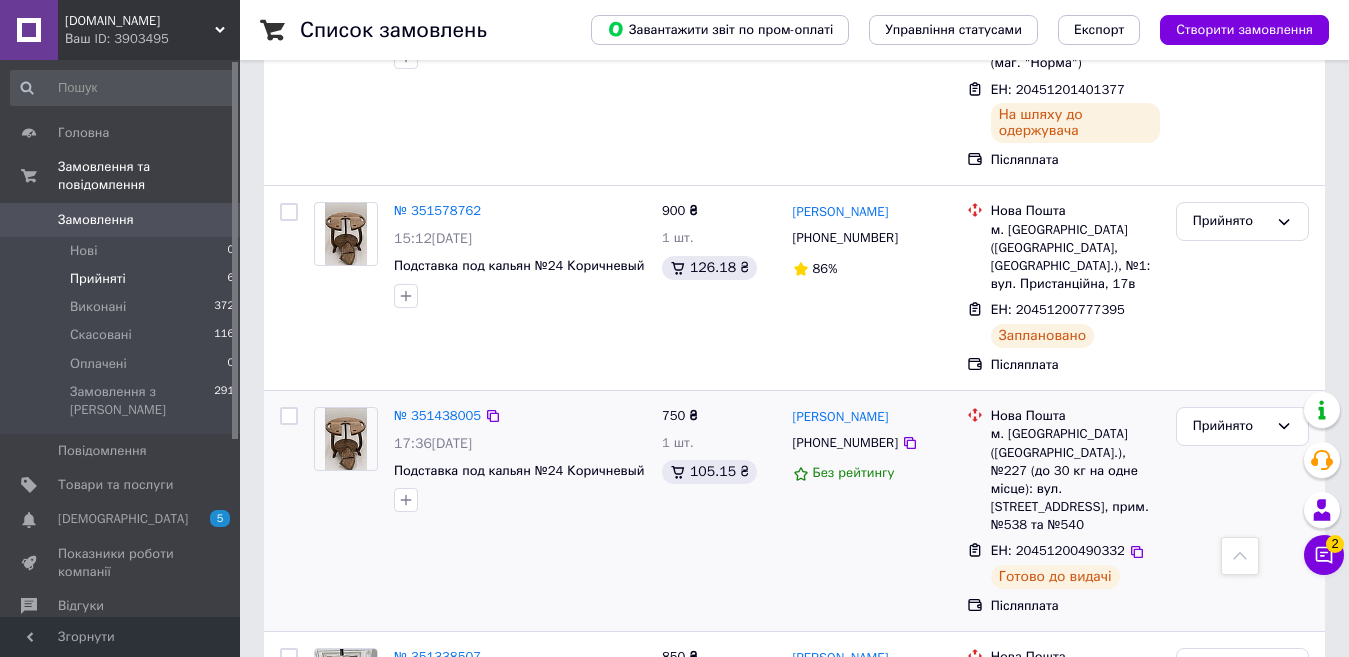 click on "17:36[DATE]" at bounding box center (520, 444) 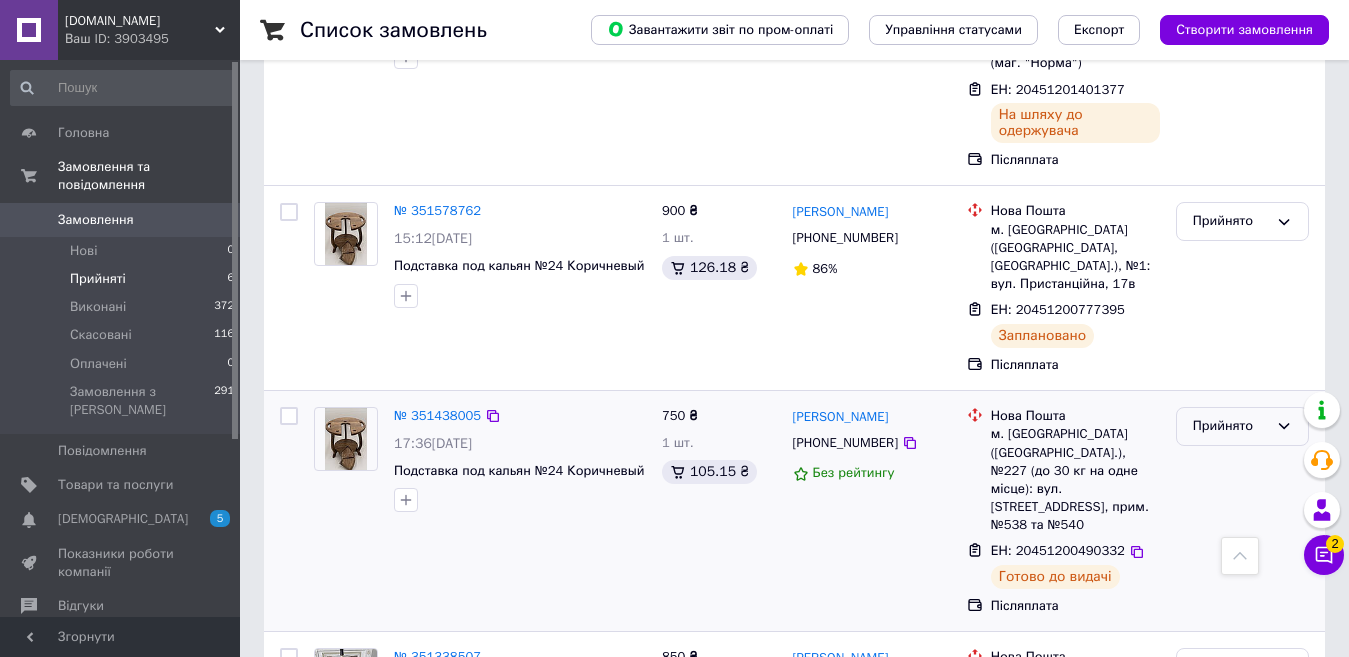 click on "Прийнято" at bounding box center (1242, 426) 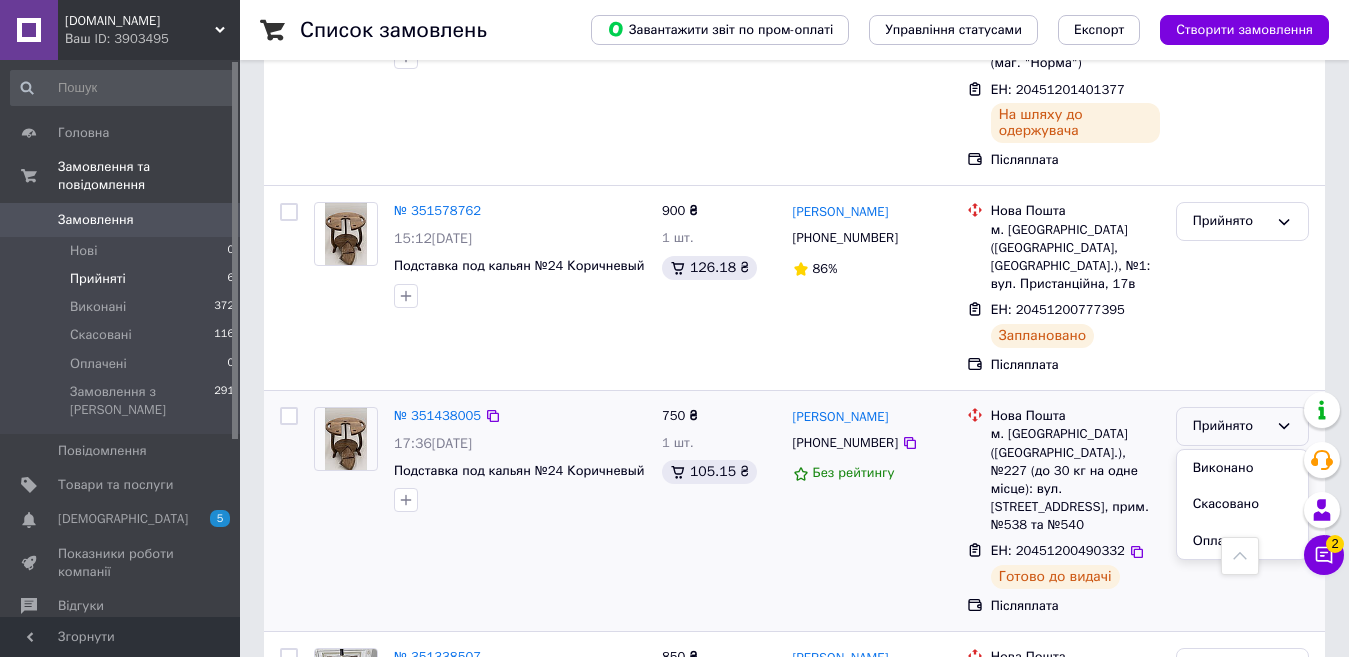 click on "м. [GEOGRAPHIC_DATA] ([GEOGRAPHIC_DATA].), №227 (до 30 кг на одне місце): вул. [STREET_ADDRESS], прим. №538 та №540" at bounding box center [1075, 479] 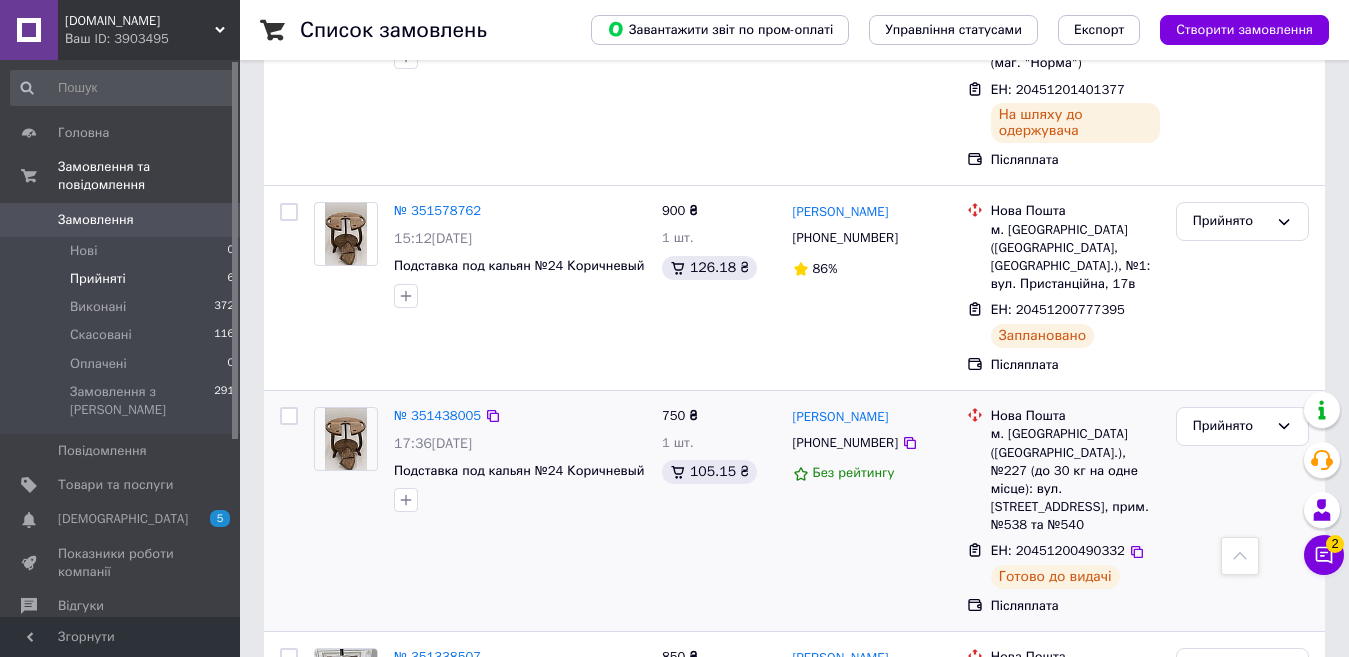 click on "[PERSON_NAME] [PHONE_NUMBER] Без рейтингу" at bounding box center [872, 511] 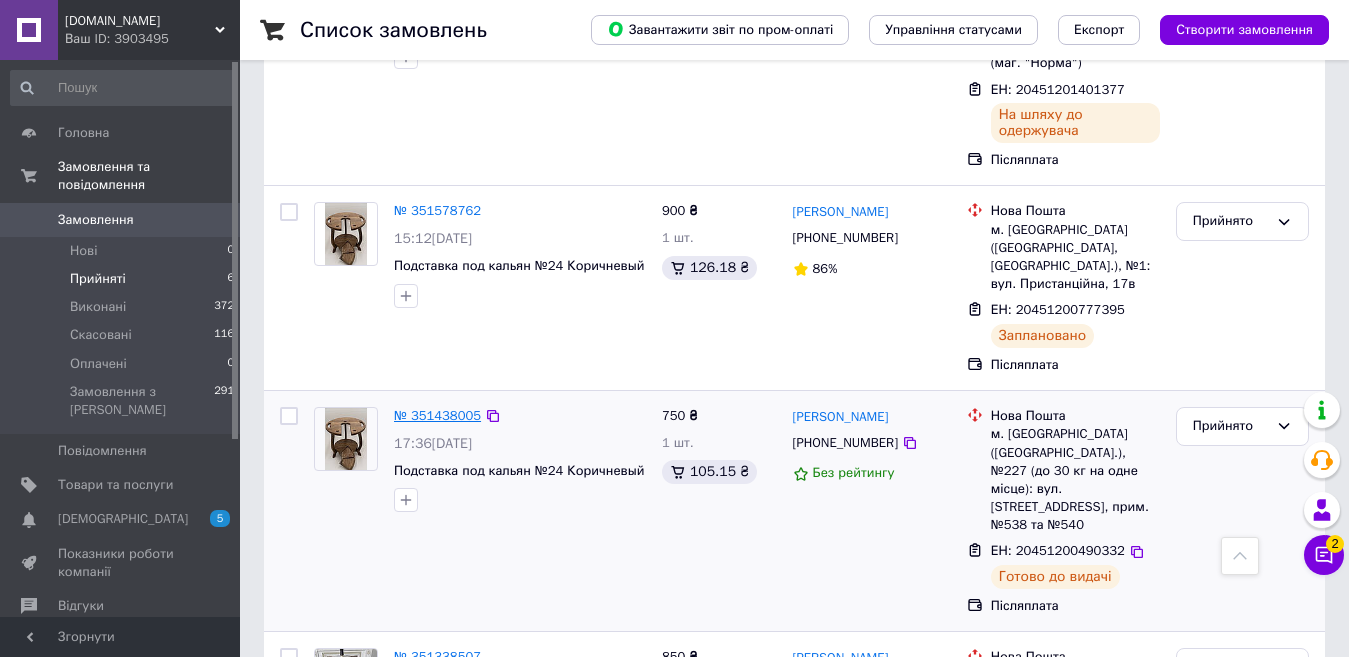click on "№ 351438005" at bounding box center [437, 415] 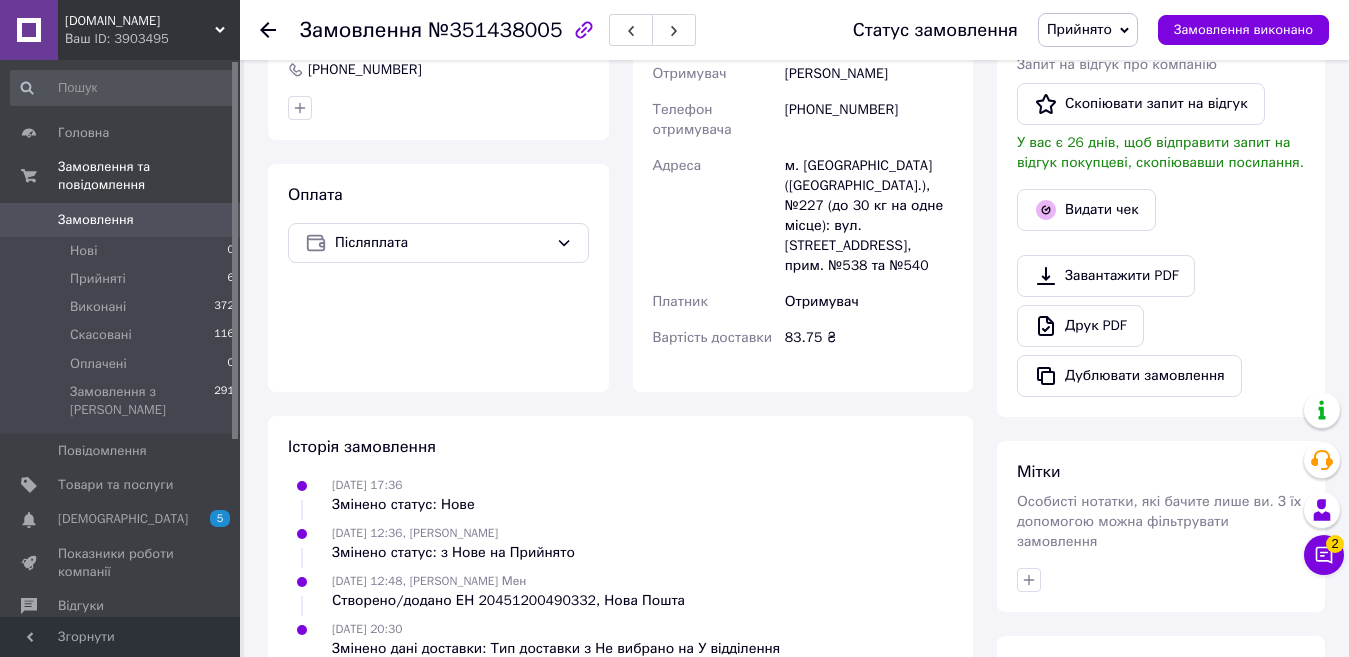 scroll, scrollTop: 500, scrollLeft: 0, axis: vertical 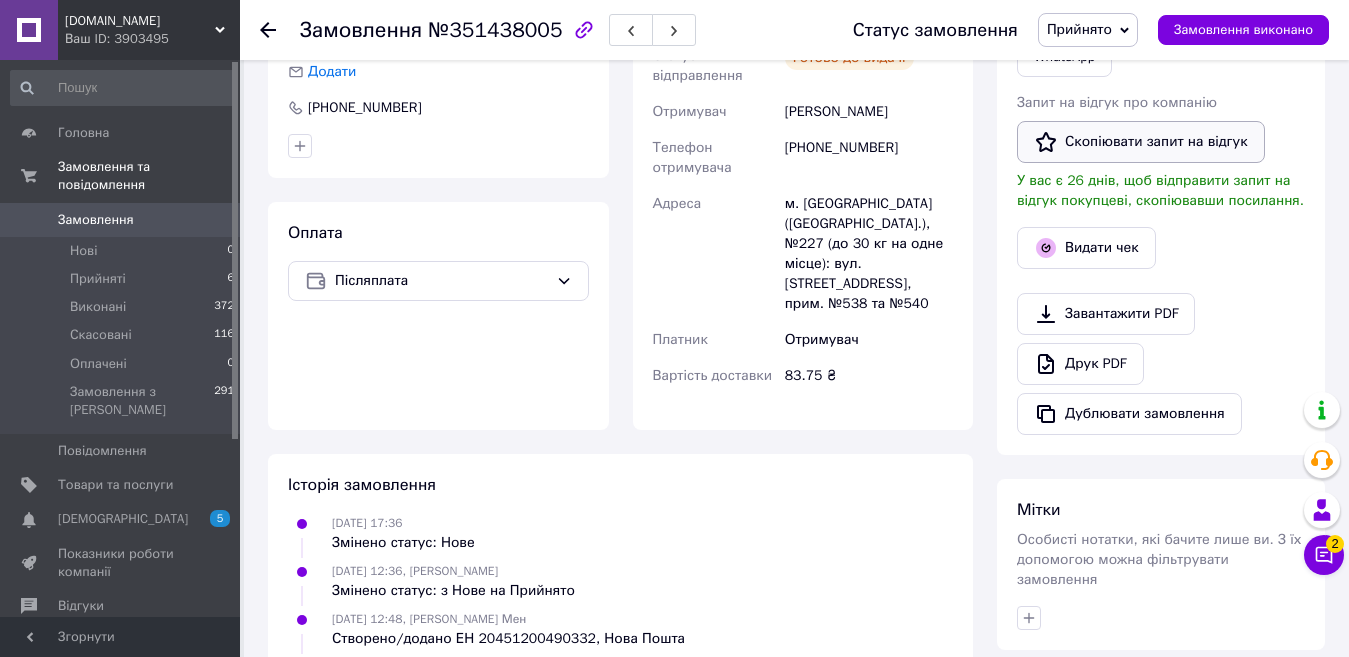 click on "Скопіювати запит на відгук" at bounding box center (1141, 142) 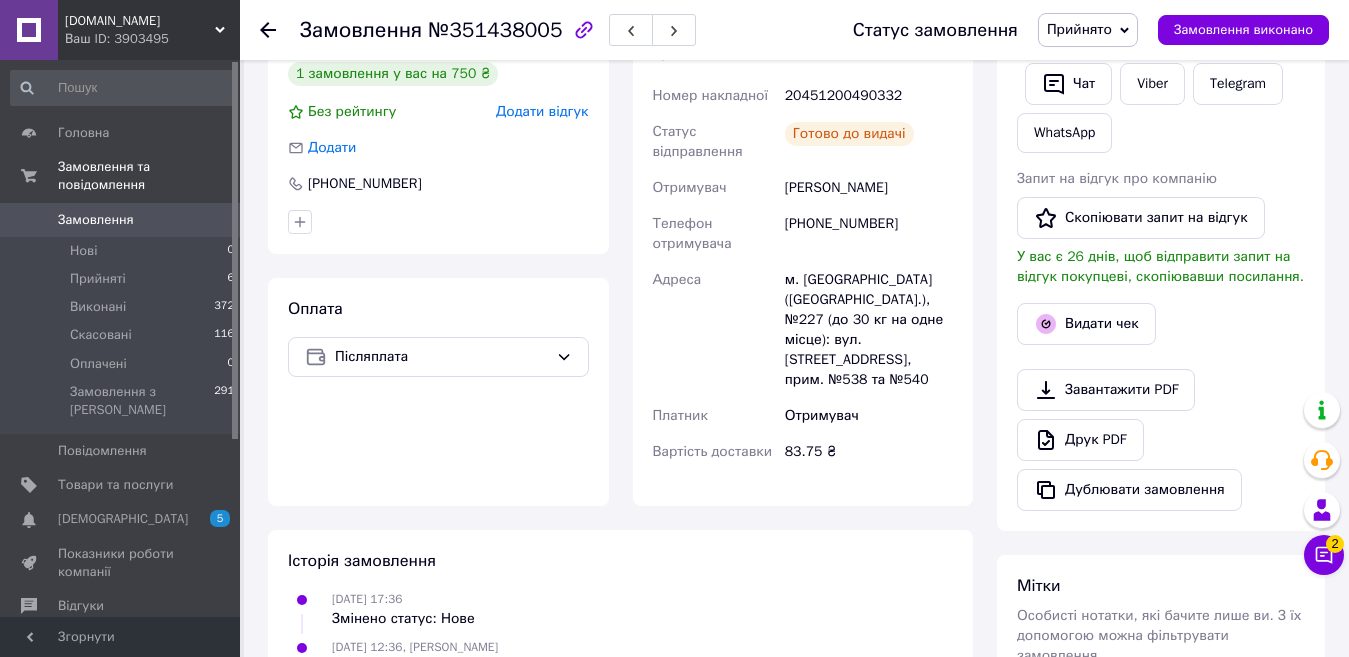 scroll, scrollTop: 200, scrollLeft: 0, axis: vertical 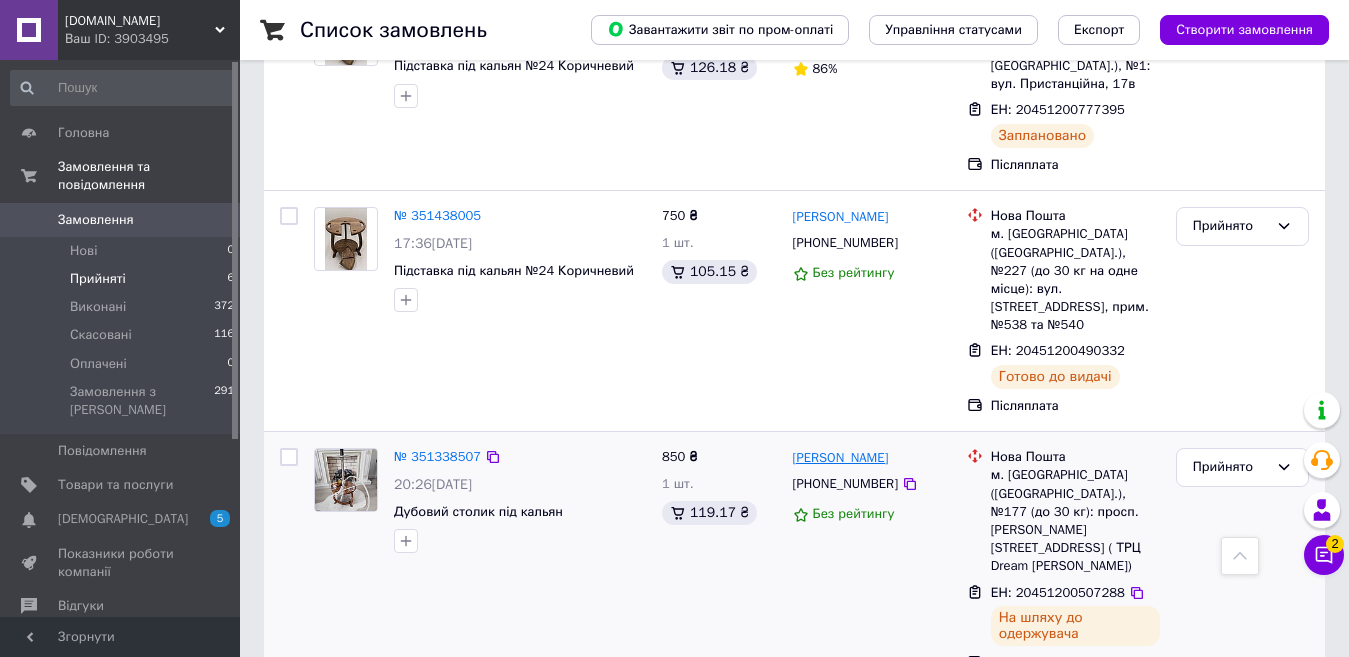 click on "[PERSON_NAME]" at bounding box center [841, 458] 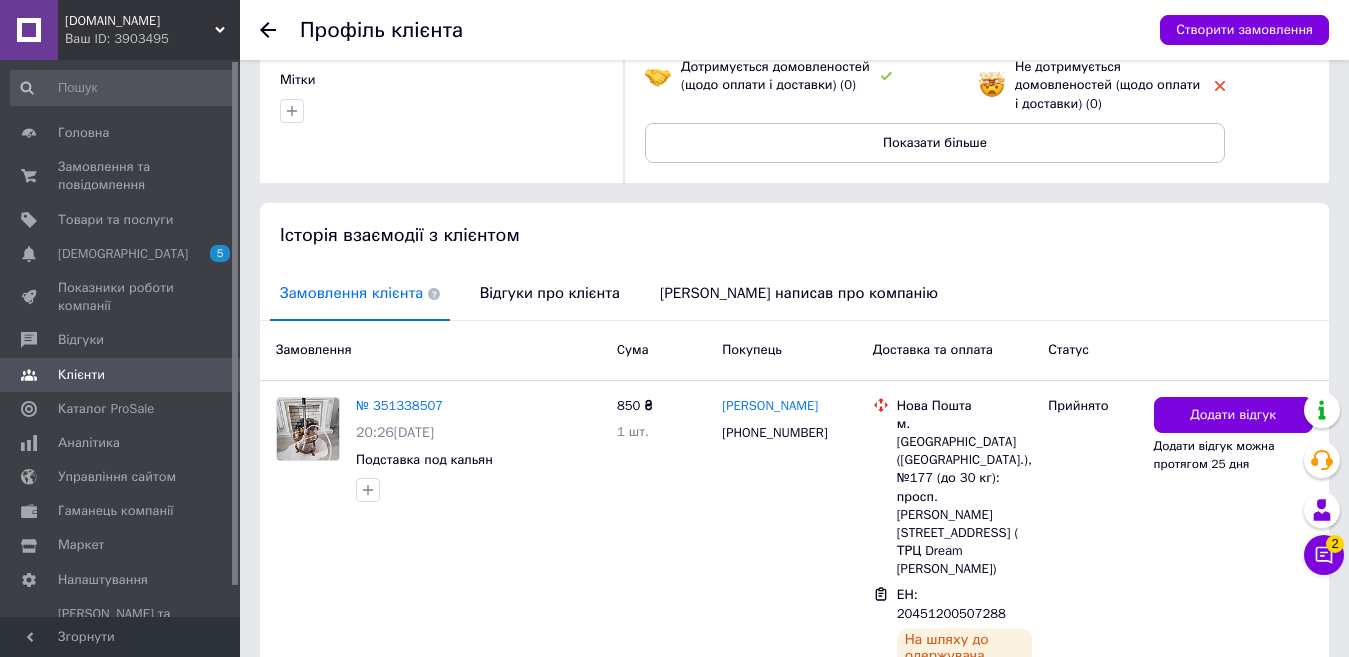 scroll, scrollTop: 300, scrollLeft: 0, axis: vertical 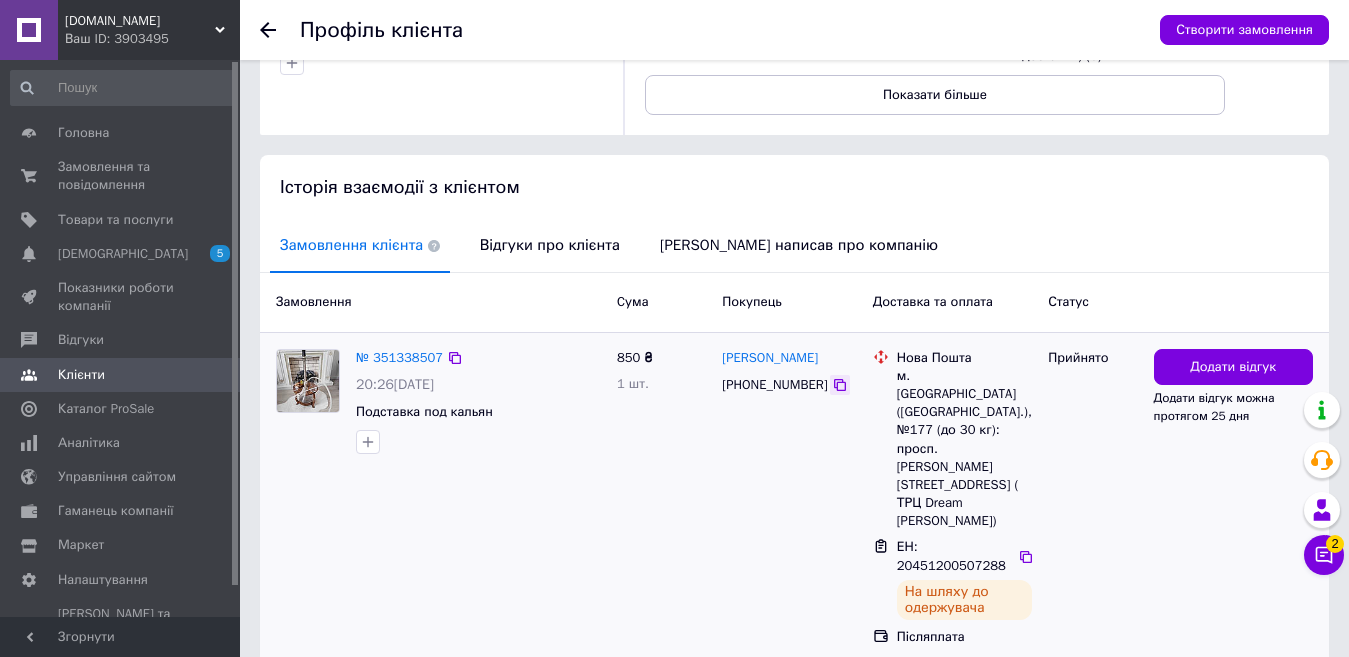 click 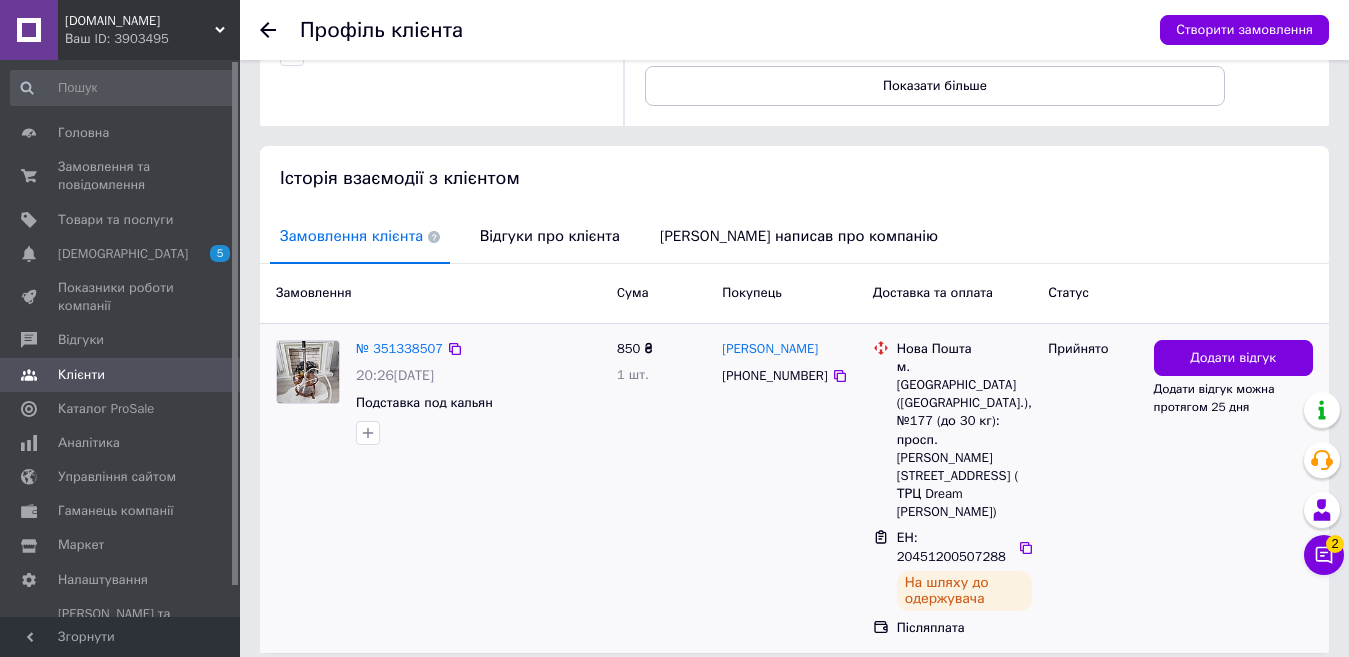 scroll, scrollTop: 312, scrollLeft: 0, axis: vertical 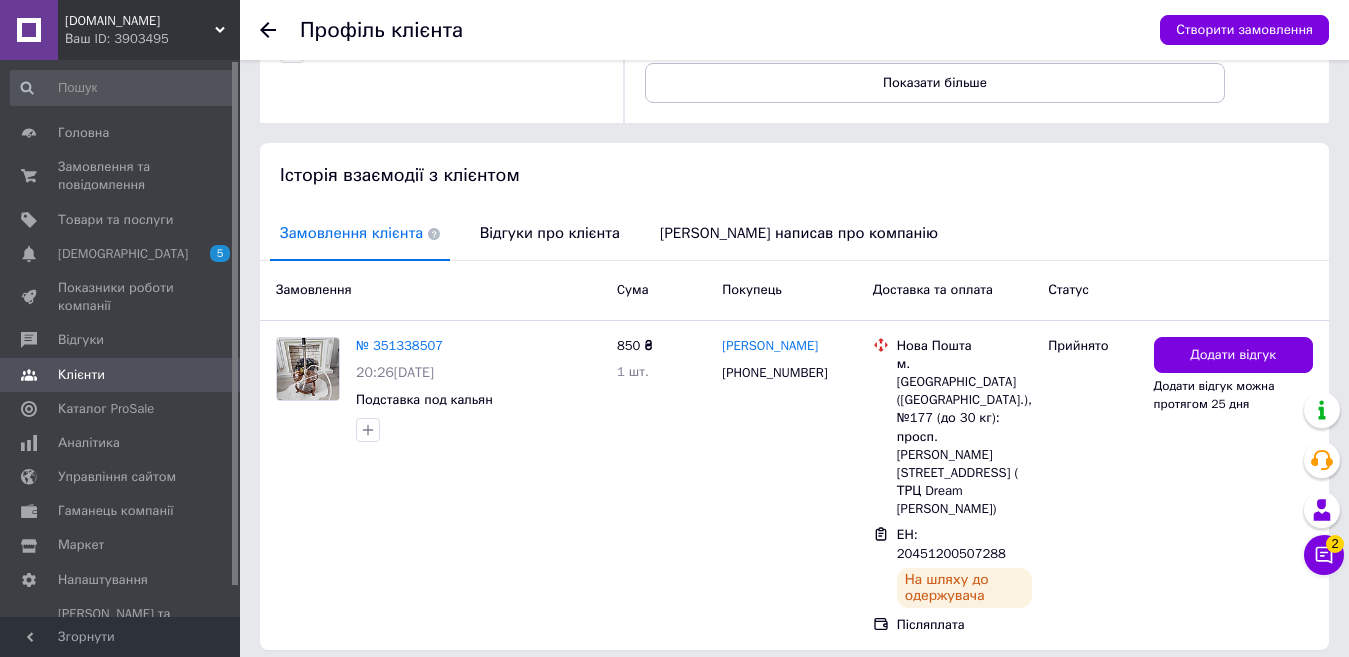 click 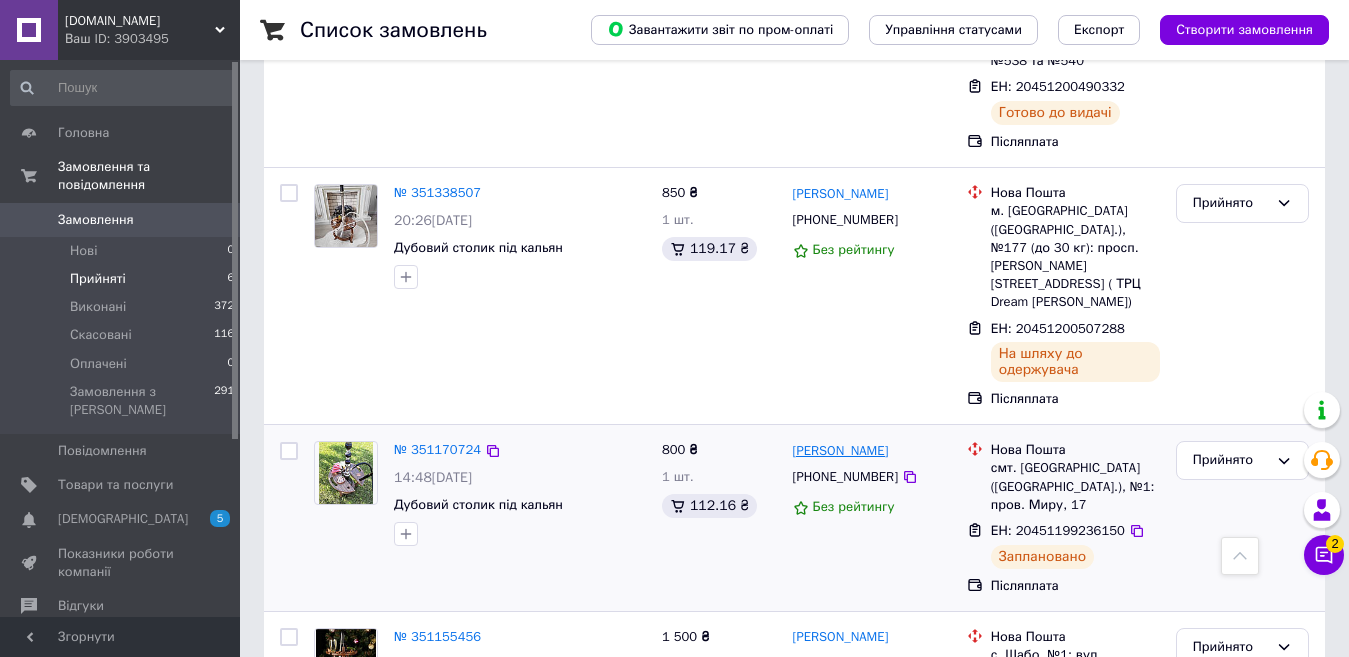 scroll, scrollTop: 999, scrollLeft: 0, axis: vertical 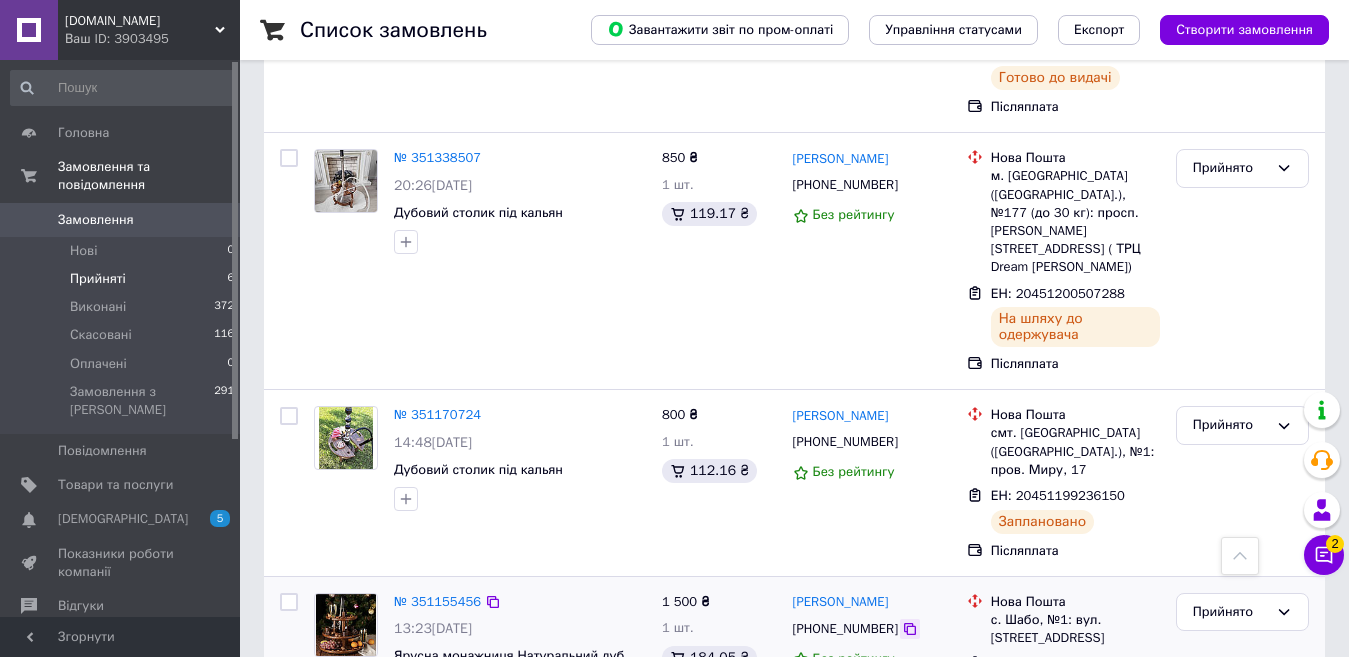 click 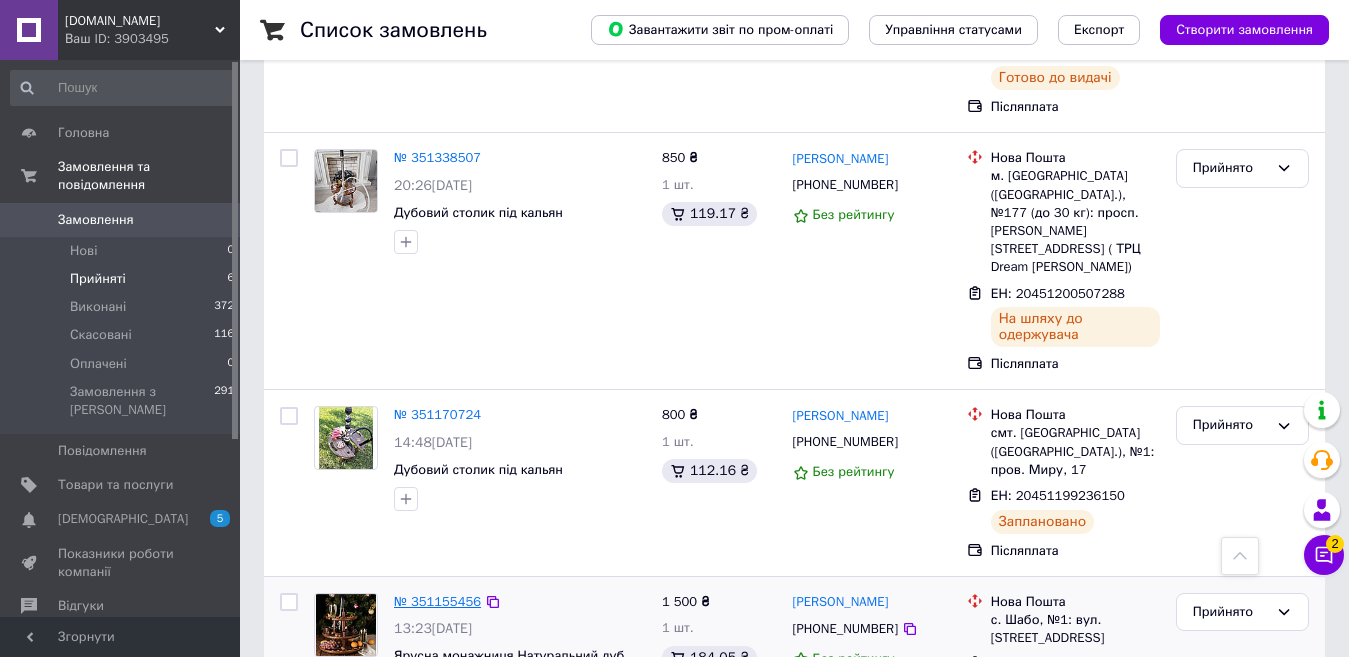 click on "№ 351155456" at bounding box center [437, 601] 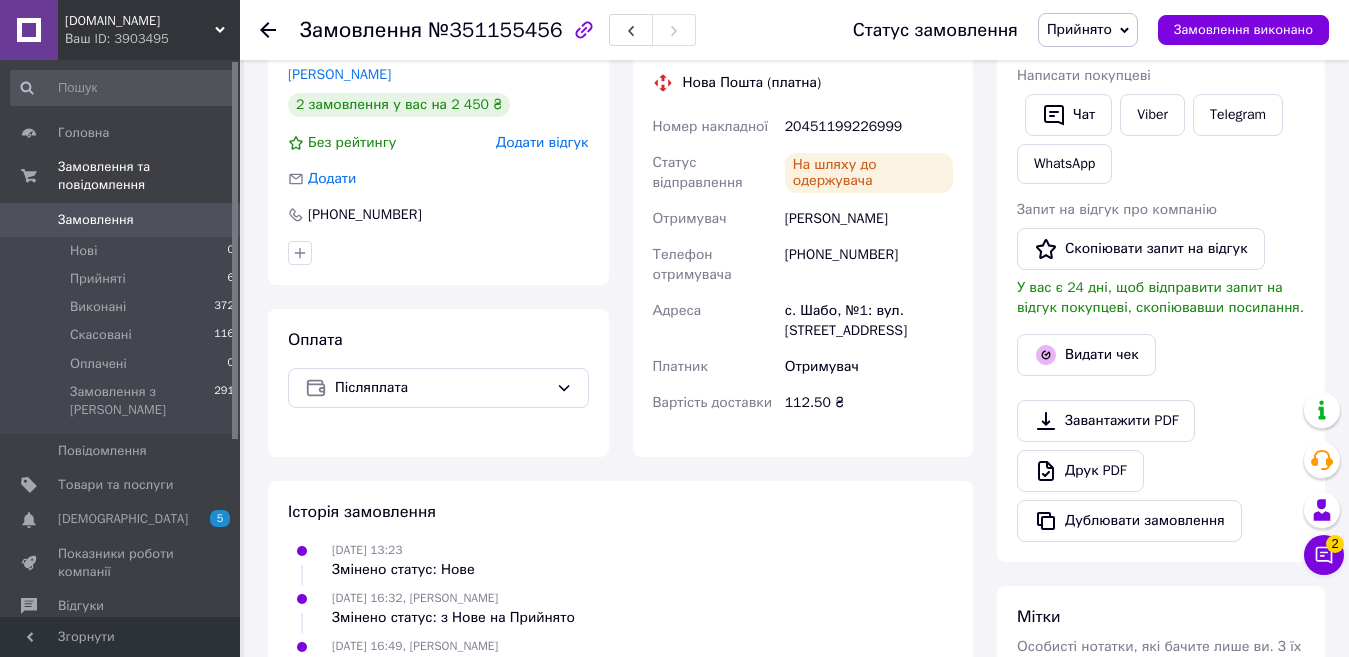 scroll, scrollTop: 386, scrollLeft: 0, axis: vertical 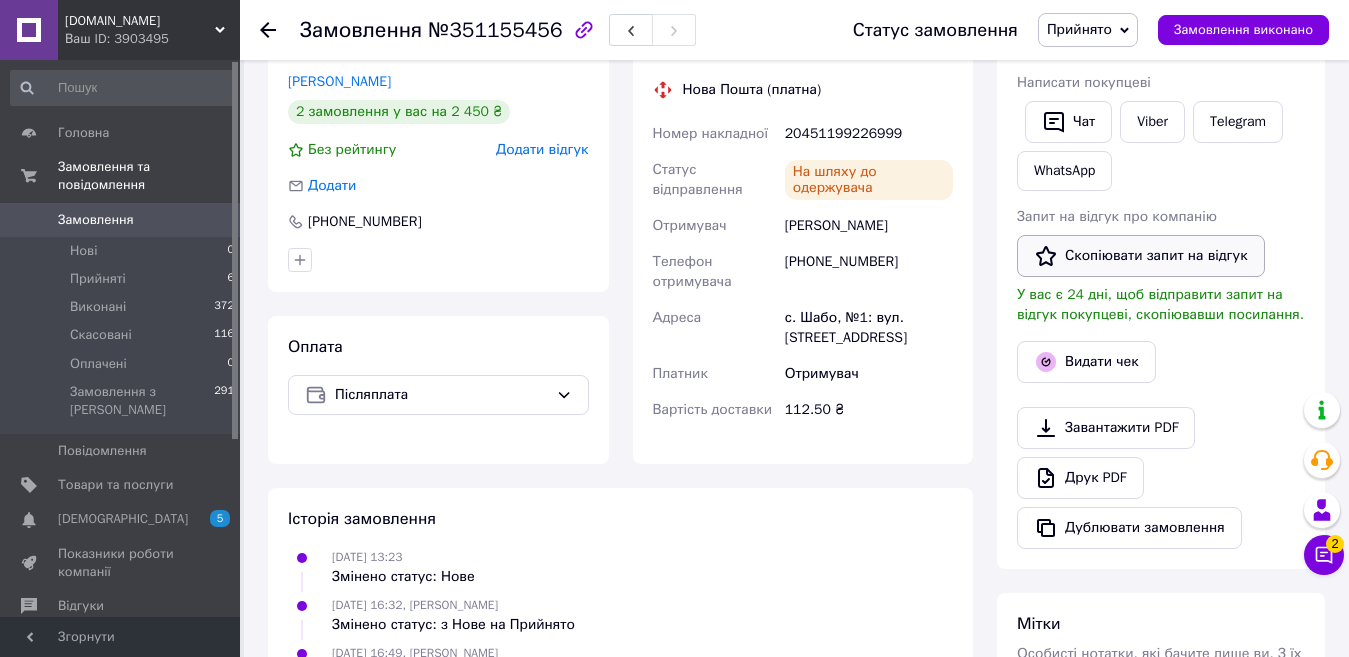 click on "Скопіювати запит на відгук" at bounding box center (1141, 256) 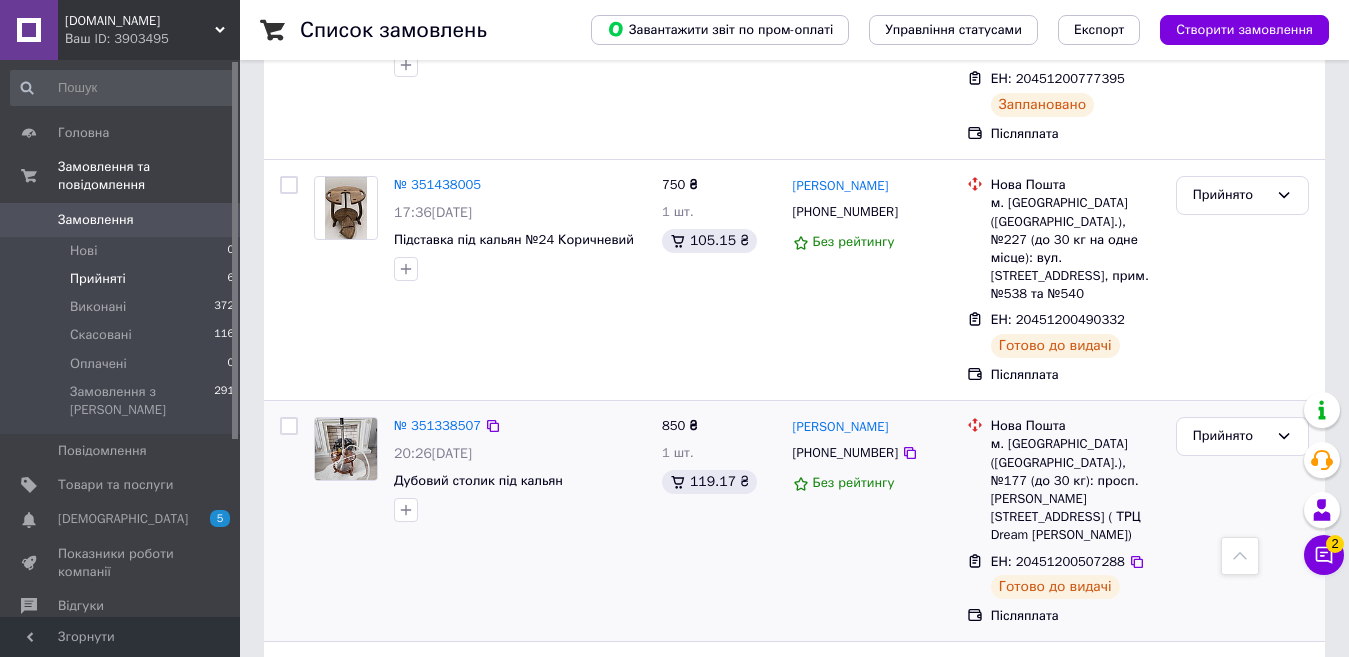 scroll, scrollTop: 983, scrollLeft: 0, axis: vertical 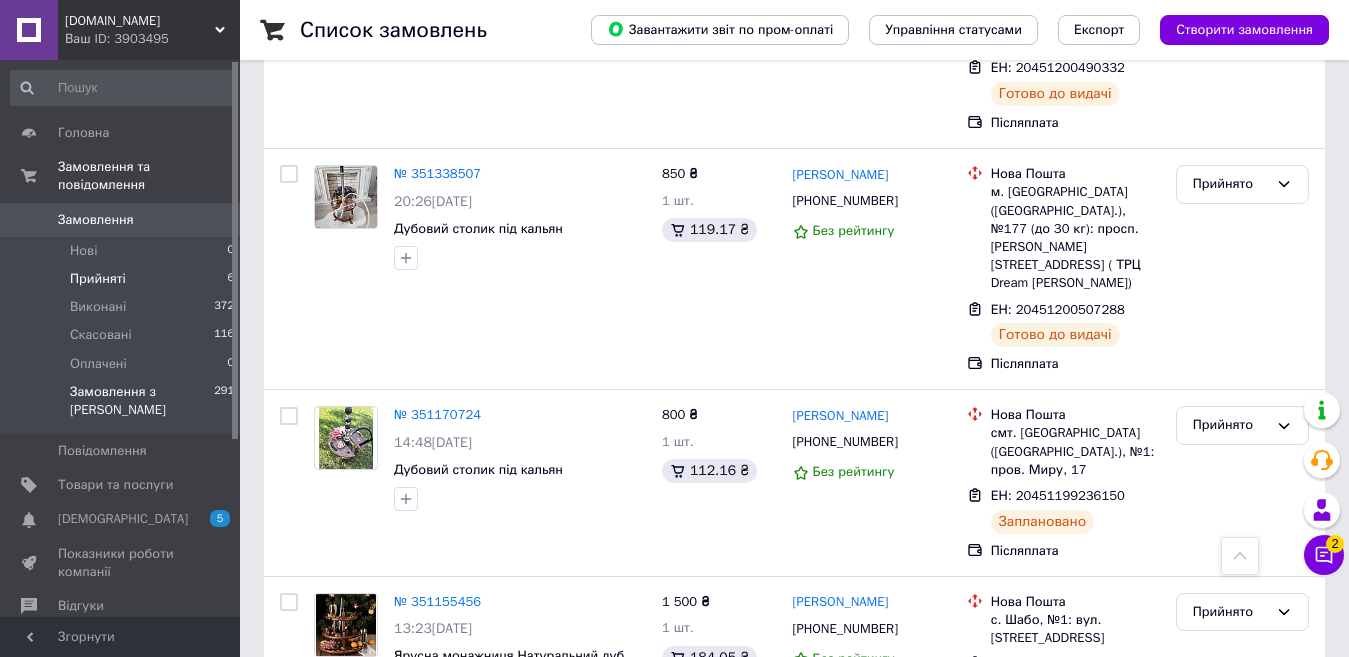 click on "Замовлення з [PERSON_NAME]" at bounding box center [142, 401] 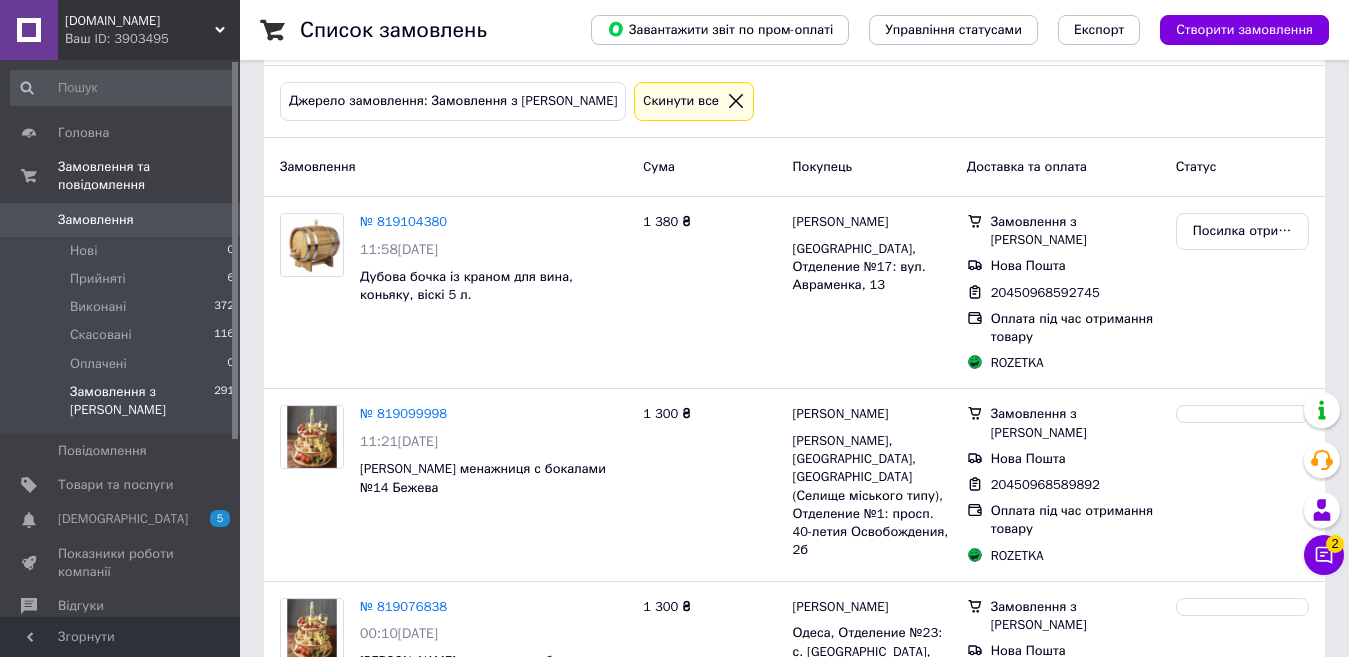scroll, scrollTop: 300, scrollLeft: 0, axis: vertical 